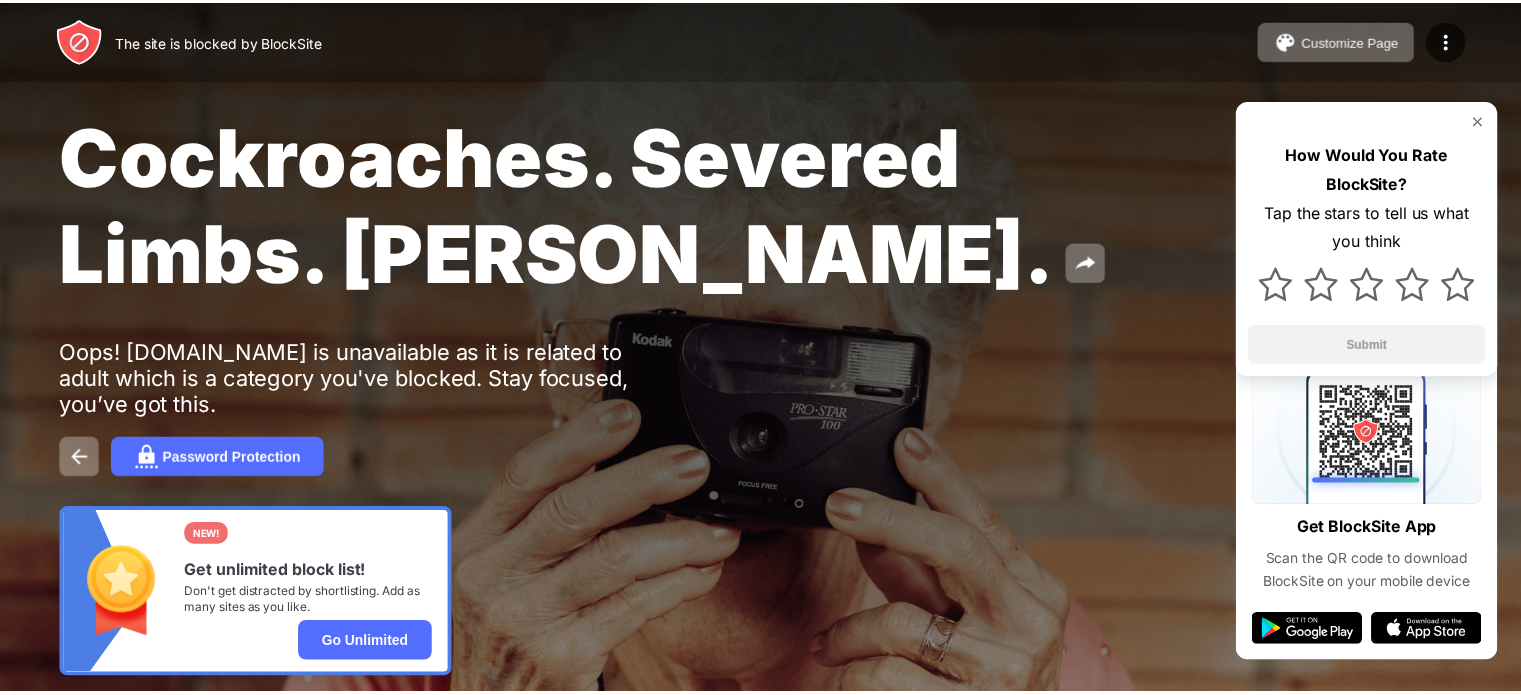 scroll, scrollTop: 0, scrollLeft: 0, axis: both 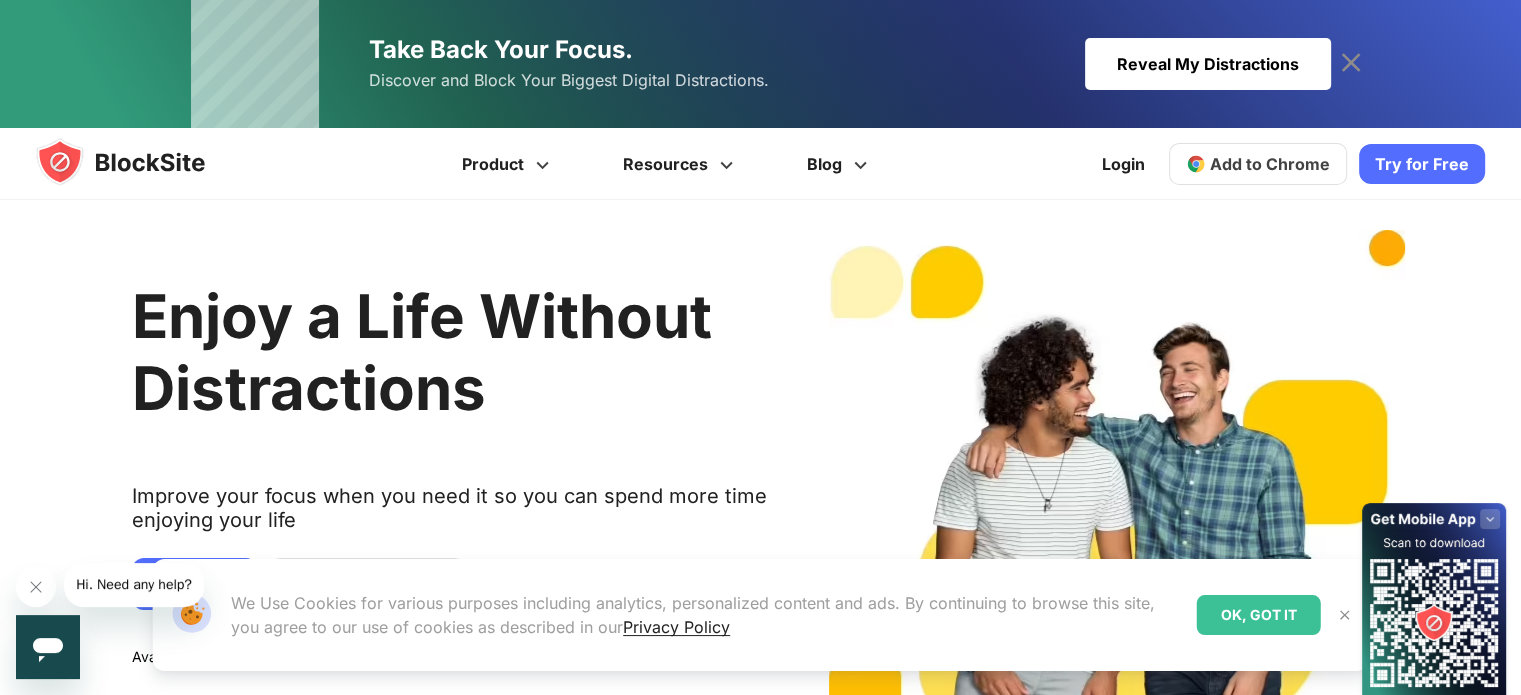 click 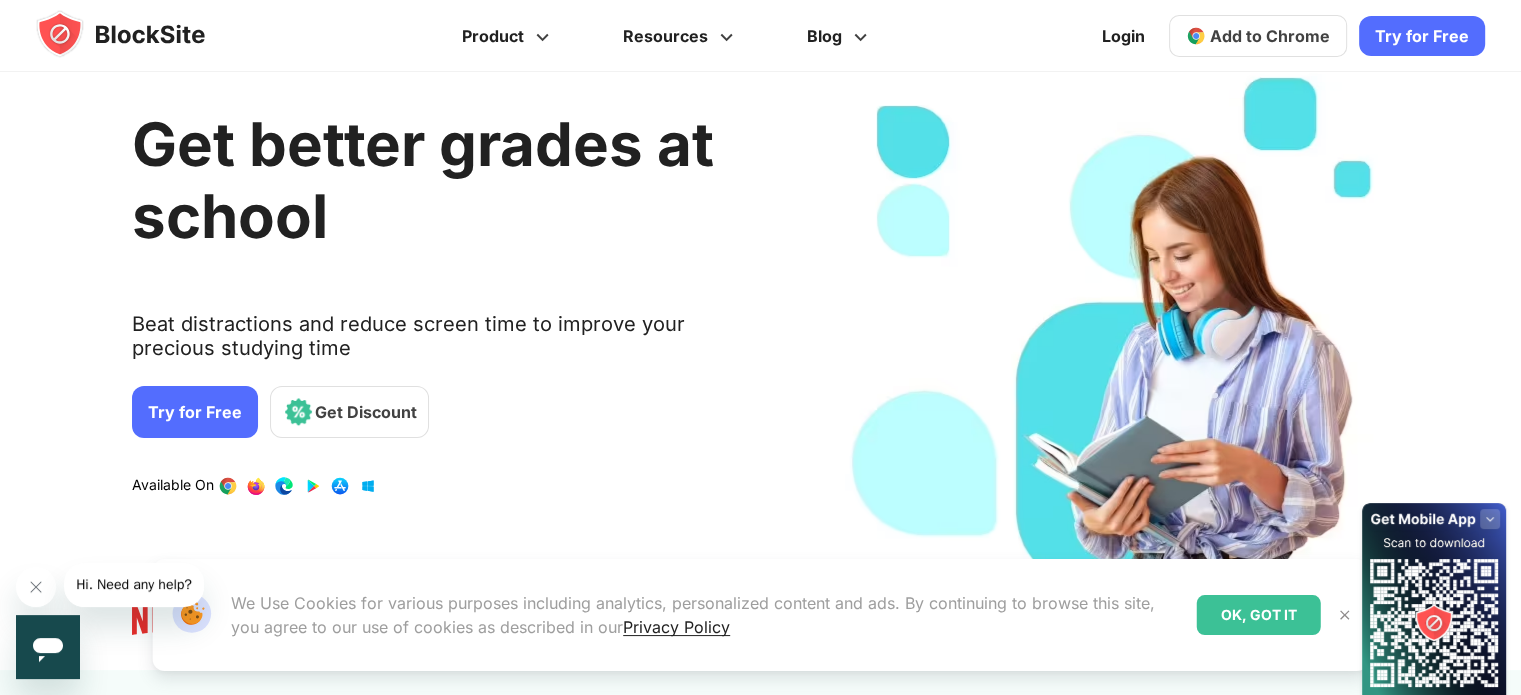 scroll, scrollTop: 0, scrollLeft: 0, axis: both 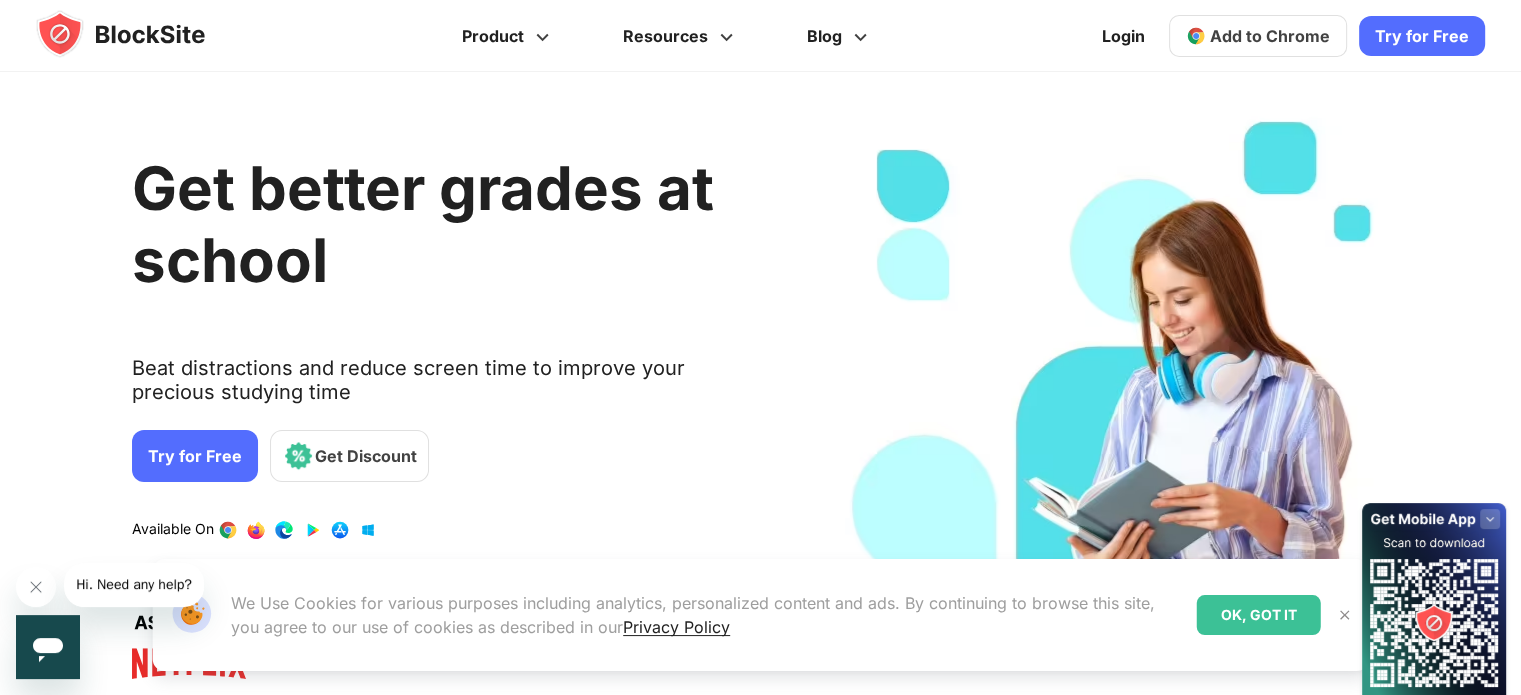 click on "Get better grades at school
Beat distractions and reduce screen time to improve your  precious studying time
Try for Free
Get Discount
Available On" at bounding box center (753, 392) 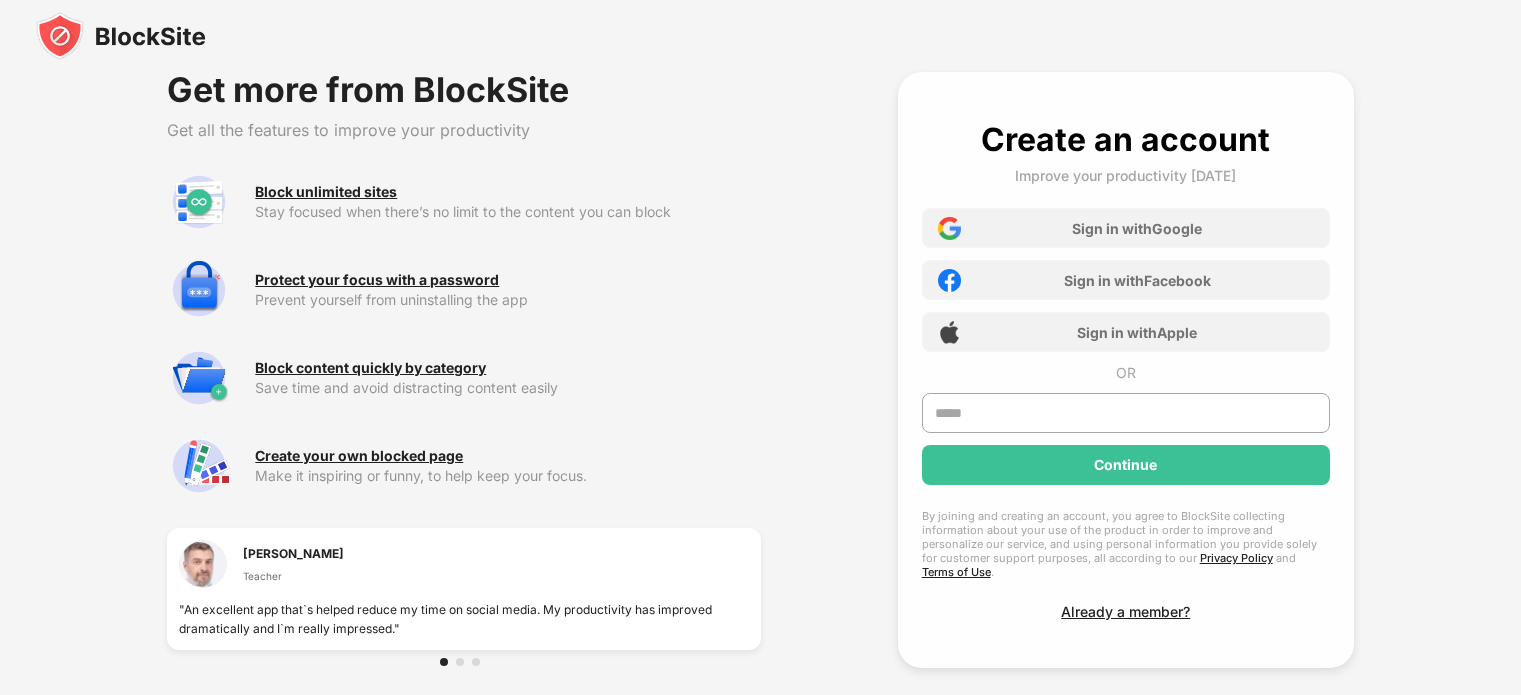 scroll, scrollTop: 0, scrollLeft: 0, axis: both 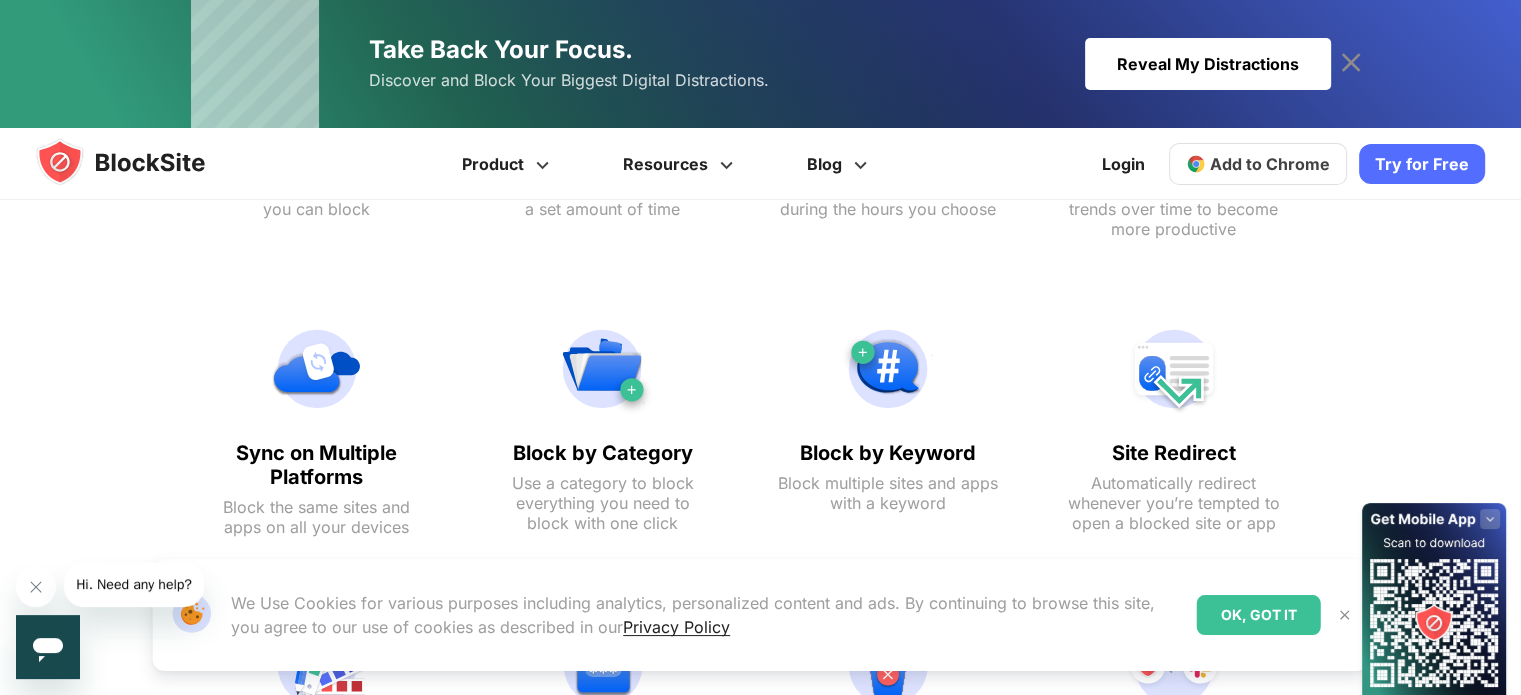 click on "Reveal My Distractions" at bounding box center (1208, 64) 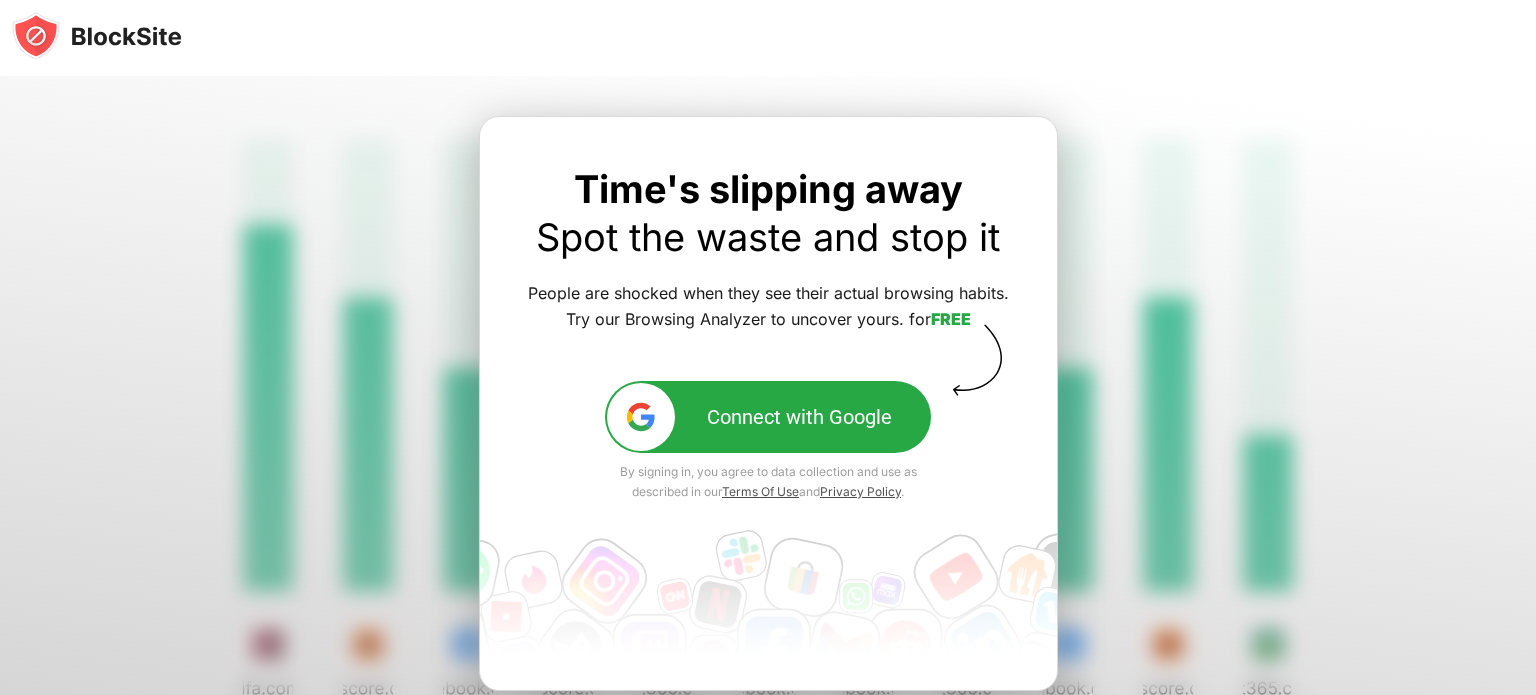 scroll, scrollTop: 0, scrollLeft: 0, axis: both 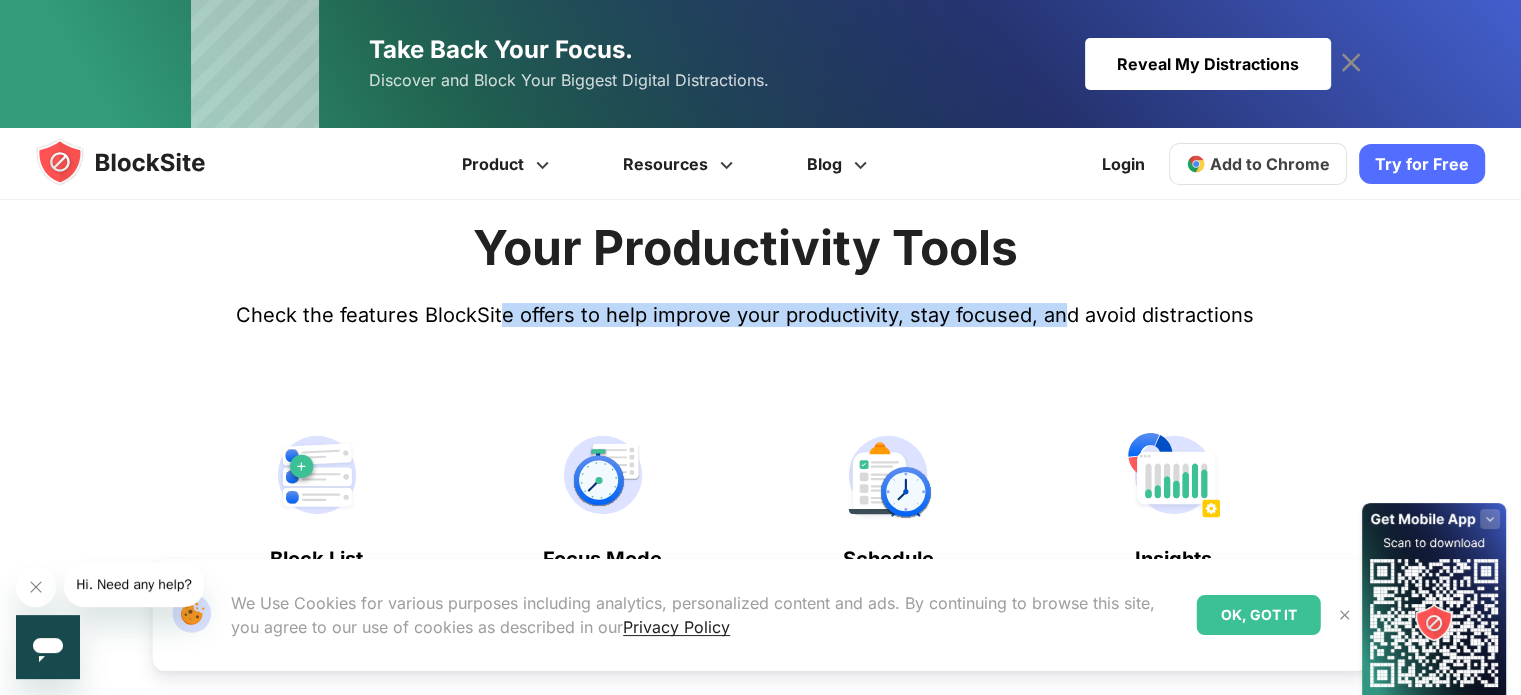 drag, startPoint x: 406, startPoint y: 258, endPoint x: 1080, endPoint y: 351, distance: 680.3859 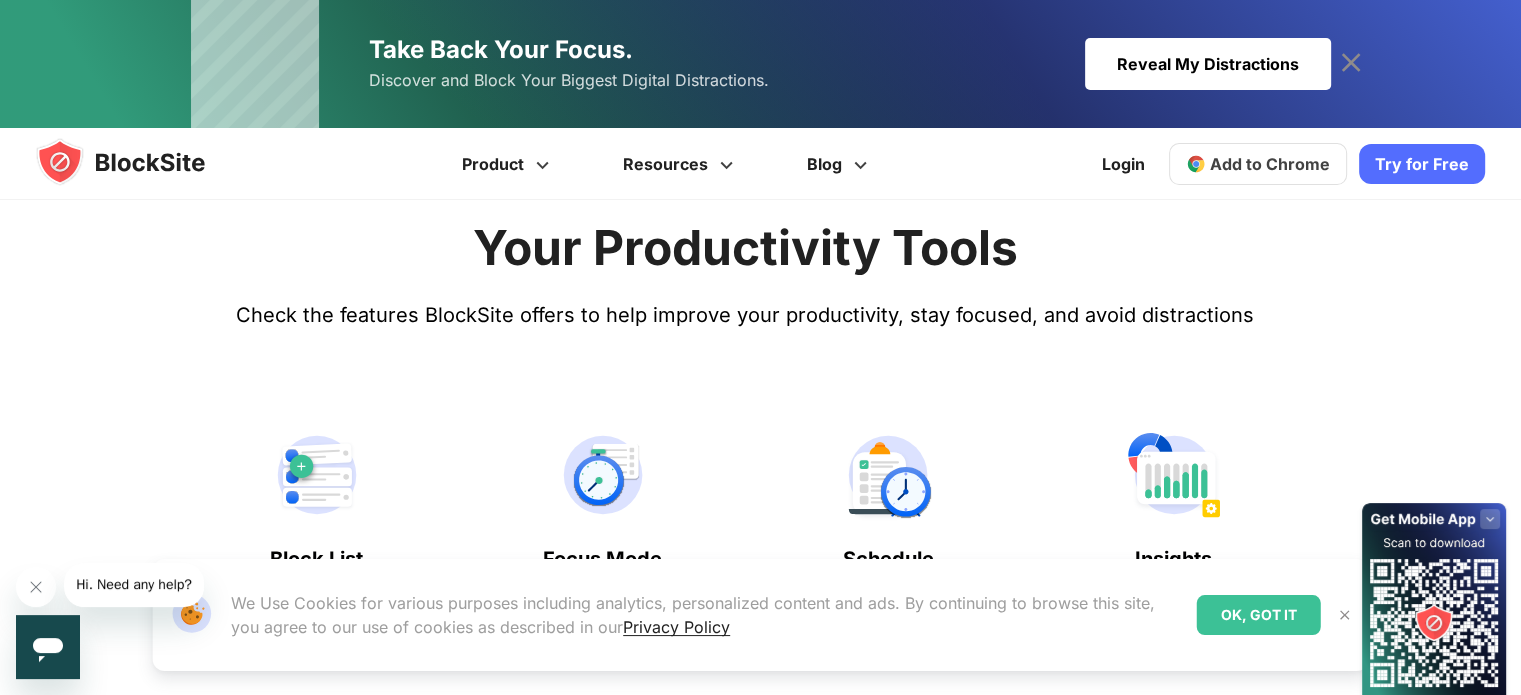click on "Your Productivity Tools
Check the features BlockSite offers to help improve your productivity, stay focused, and avoid distractions
Block List
No limit to the sites and apps you can block
Focus Mode" at bounding box center (745, 935) 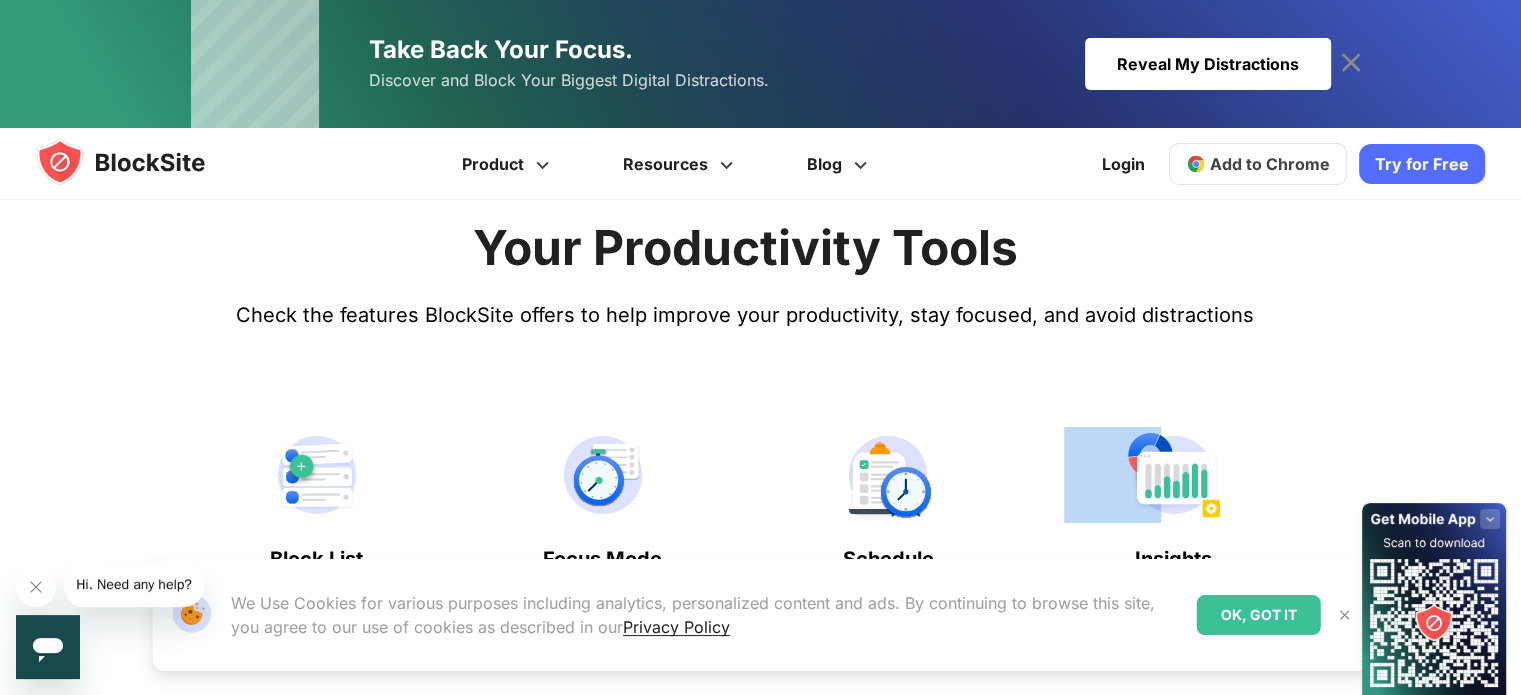 drag, startPoint x: 1300, startPoint y: 359, endPoint x: 1310, endPoint y: 354, distance: 11.18034 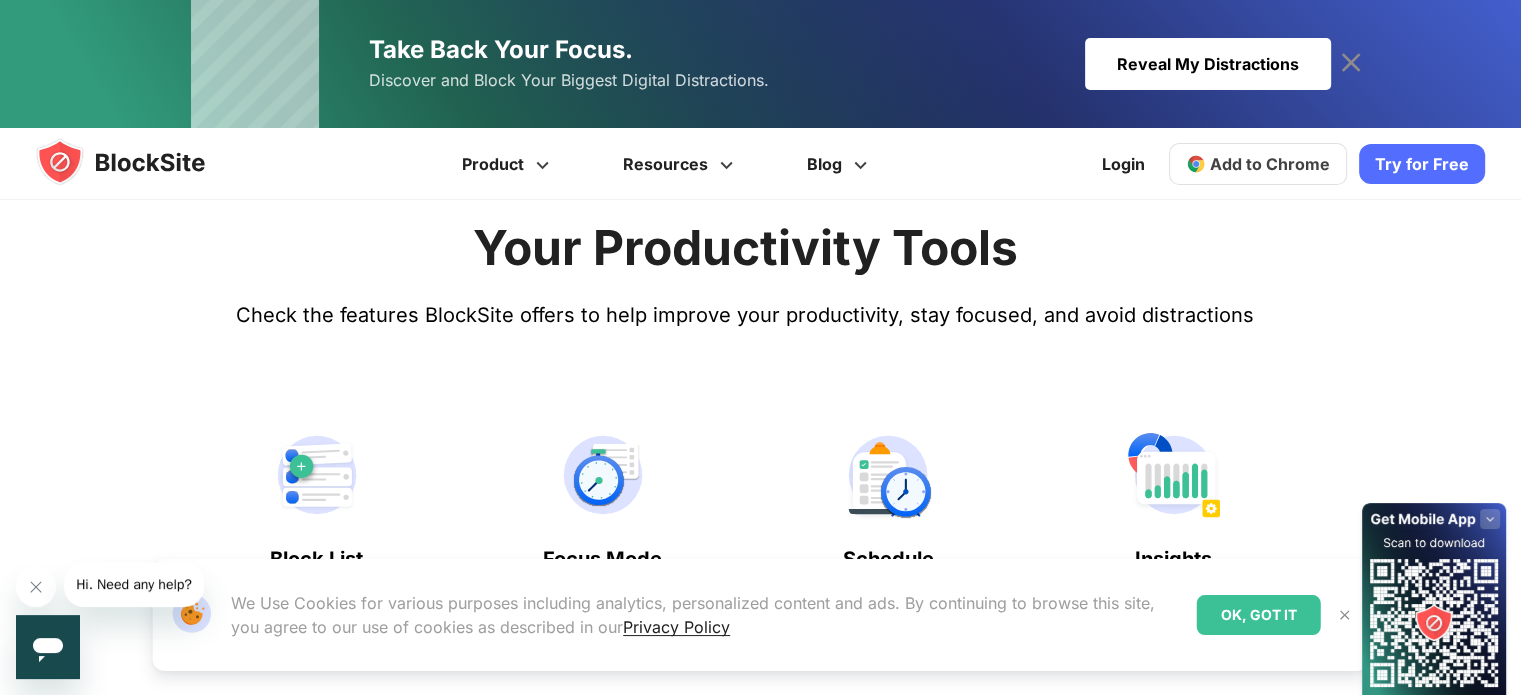 click on "Your Productivity Tools
Check the features BlockSite offers to help improve your productivity, stay focused, and avoid distractions
Block List
No limit to the sites and apps you can block
Focus Mode" at bounding box center [745, 935] 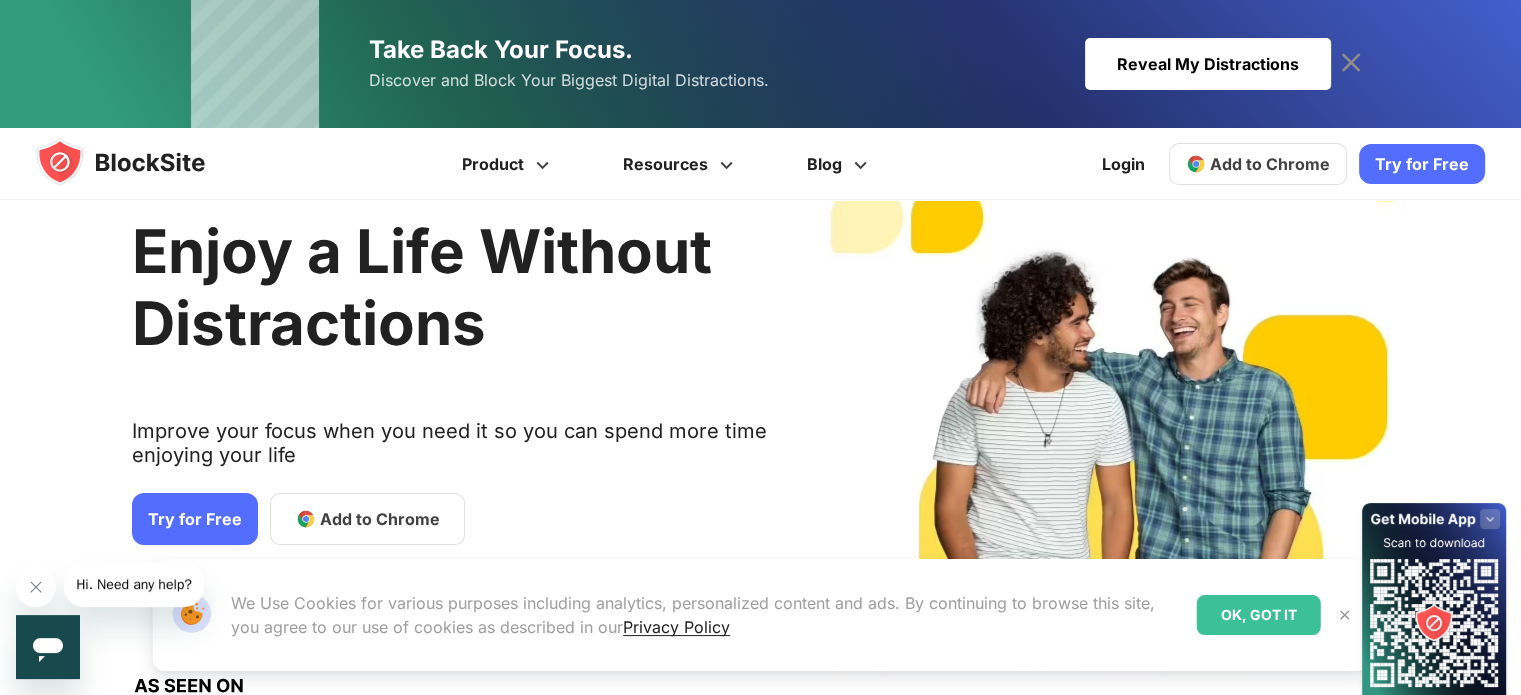 scroll, scrollTop: 0, scrollLeft: 0, axis: both 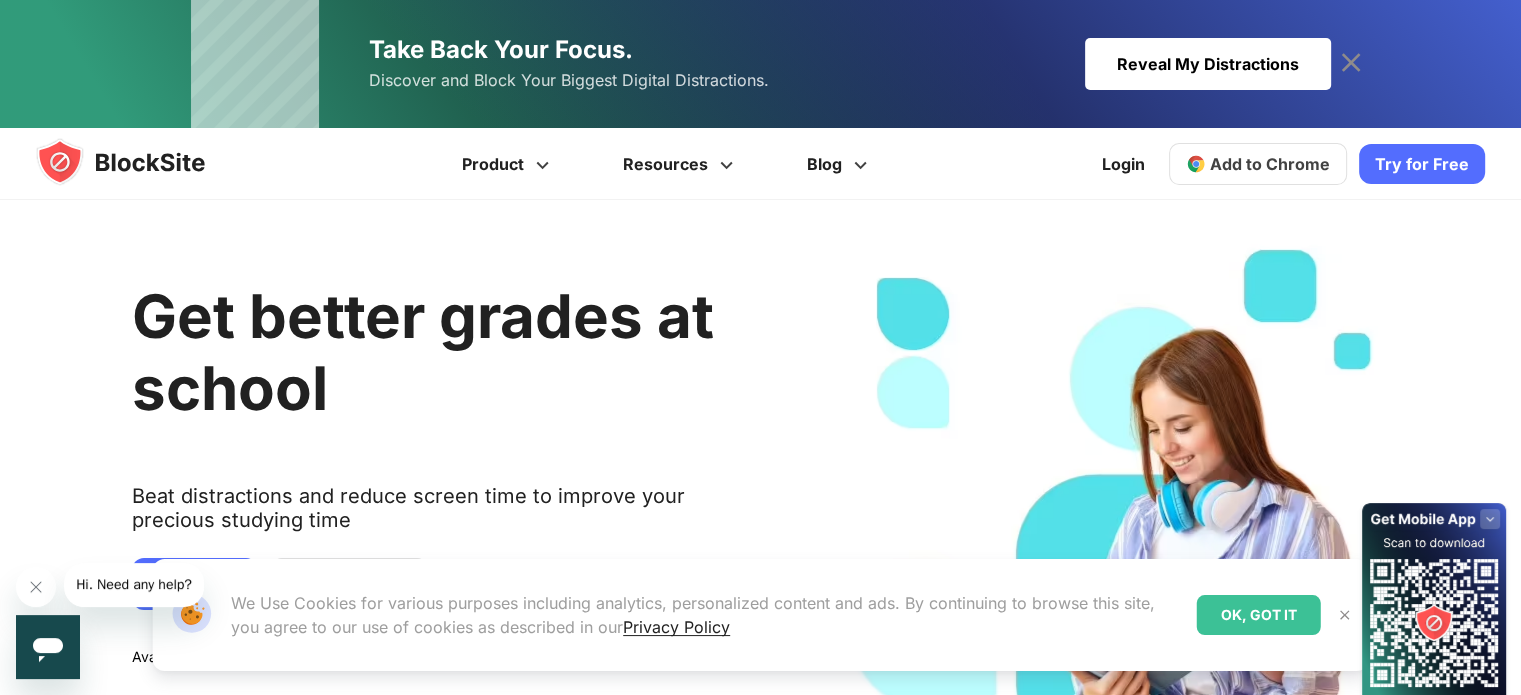 drag, startPoint x: 1189, startPoint y: 91, endPoint x: 1105, endPoint y: 105, distance: 85.158676 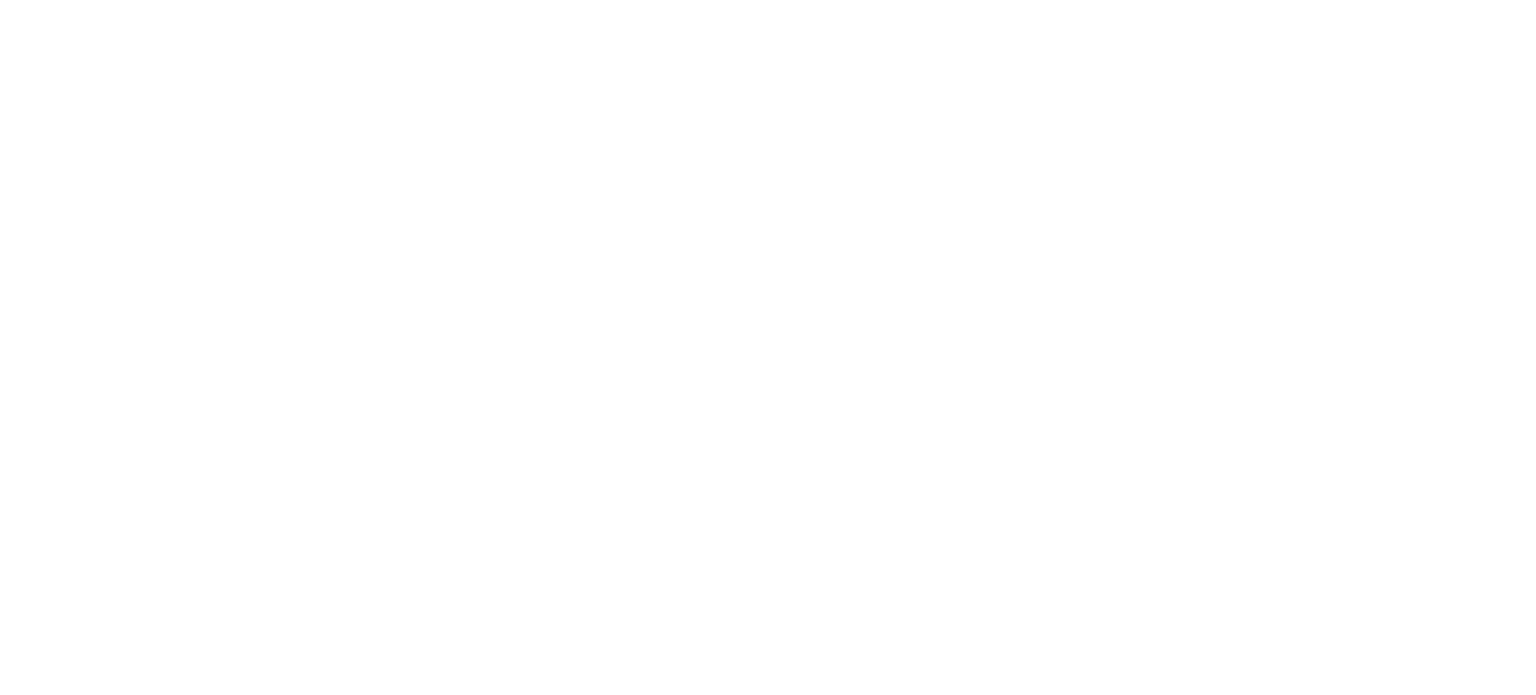 scroll, scrollTop: 0, scrollLeft: 0, axis: both 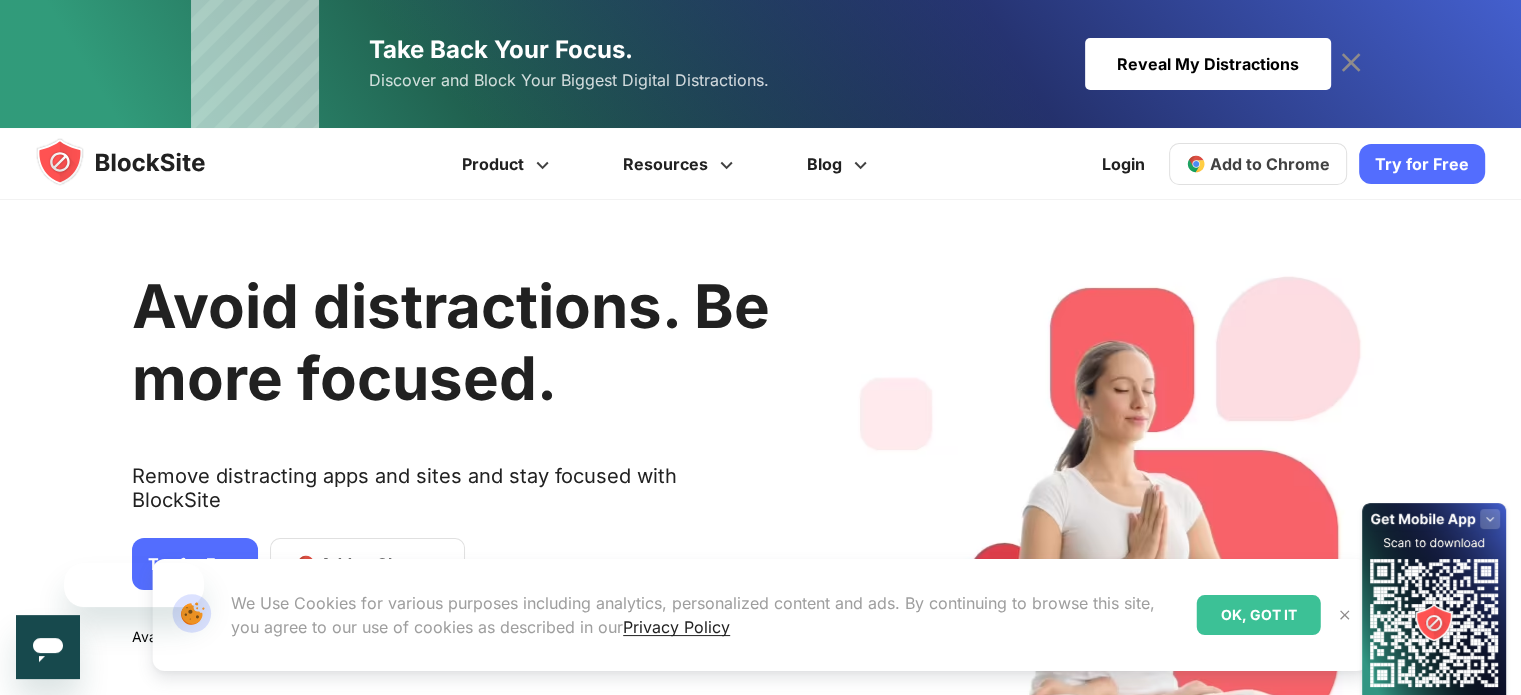 click on "Add to Chrome" at bounding box center [1258, 164] 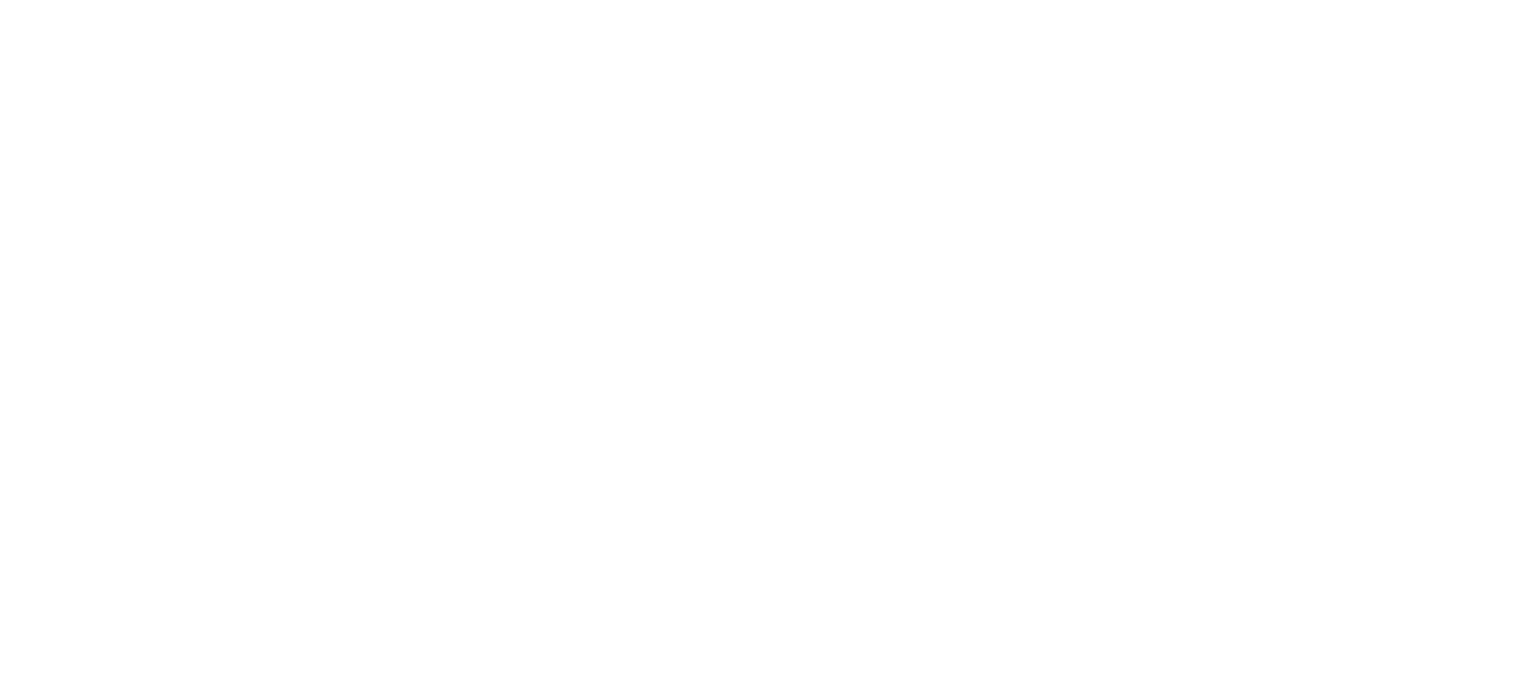 scroll, scrollTop: 0, scrollLeft: 0, axis: both 